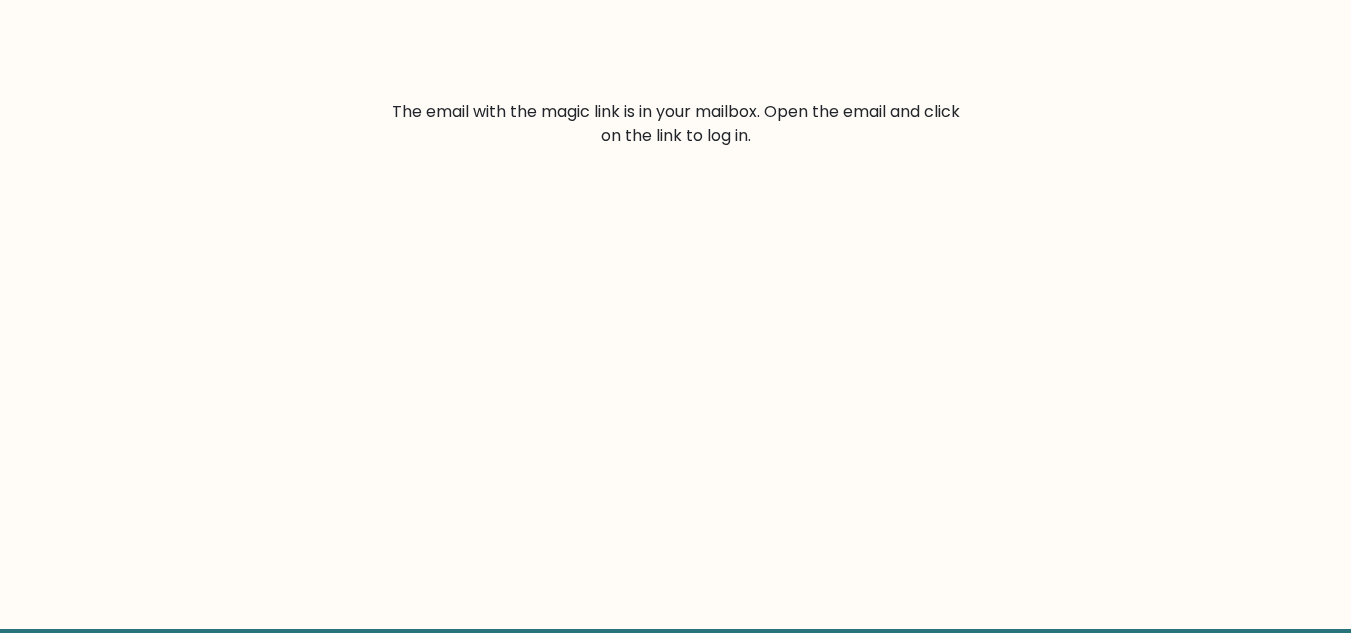 scroll, scrollTop: 357, scrollLeft: 0, axis: vertical 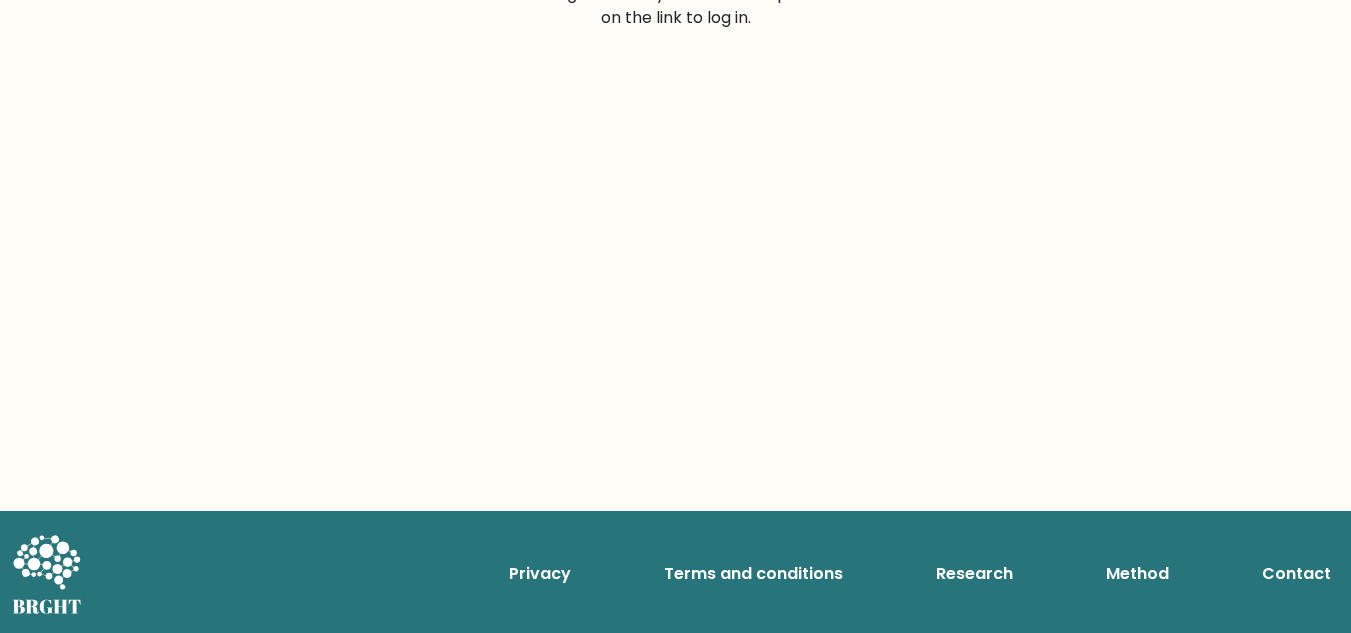 click on "Method" at bounding box center [1137, 574] 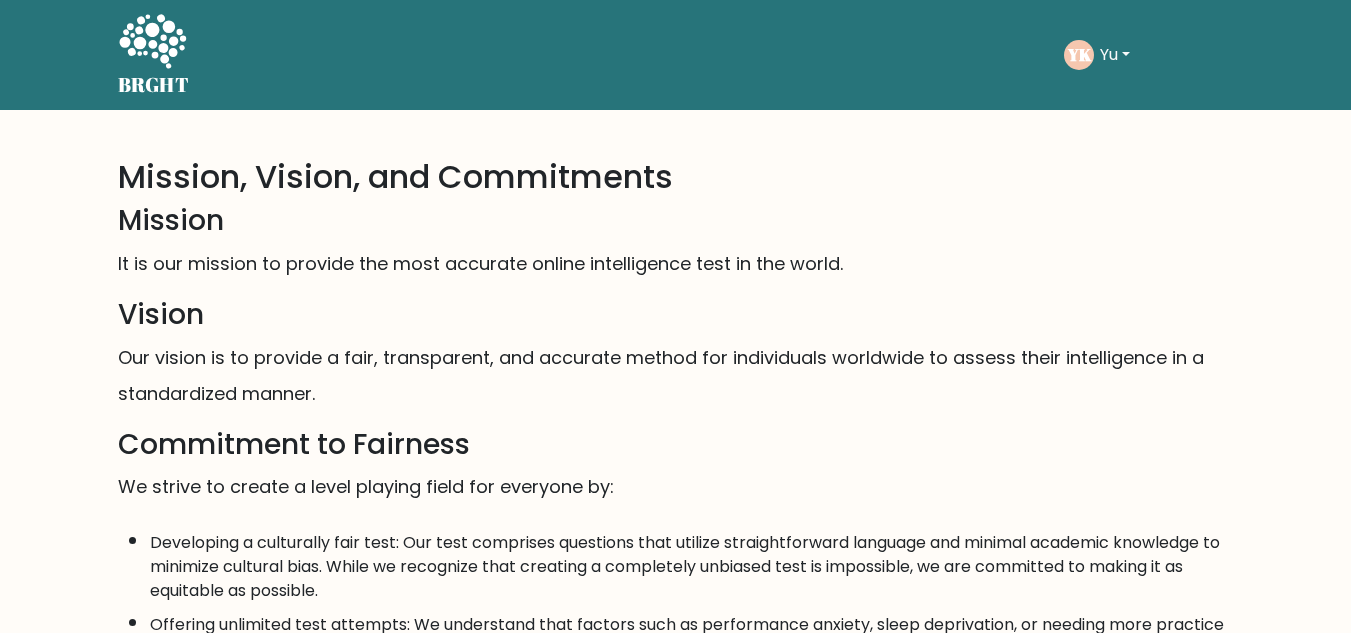 scroll, scrollTop: 0, scrollLeft: 0, axis: both 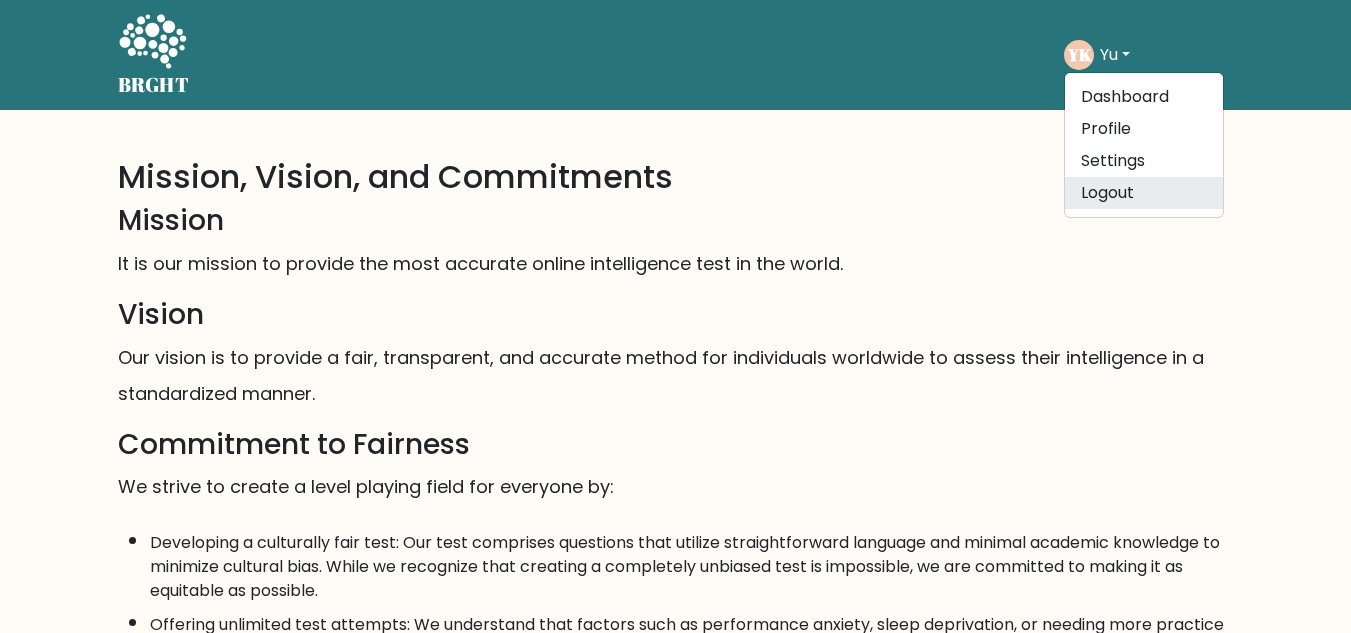 click on "Logout" at bounding box center (1144, 193) 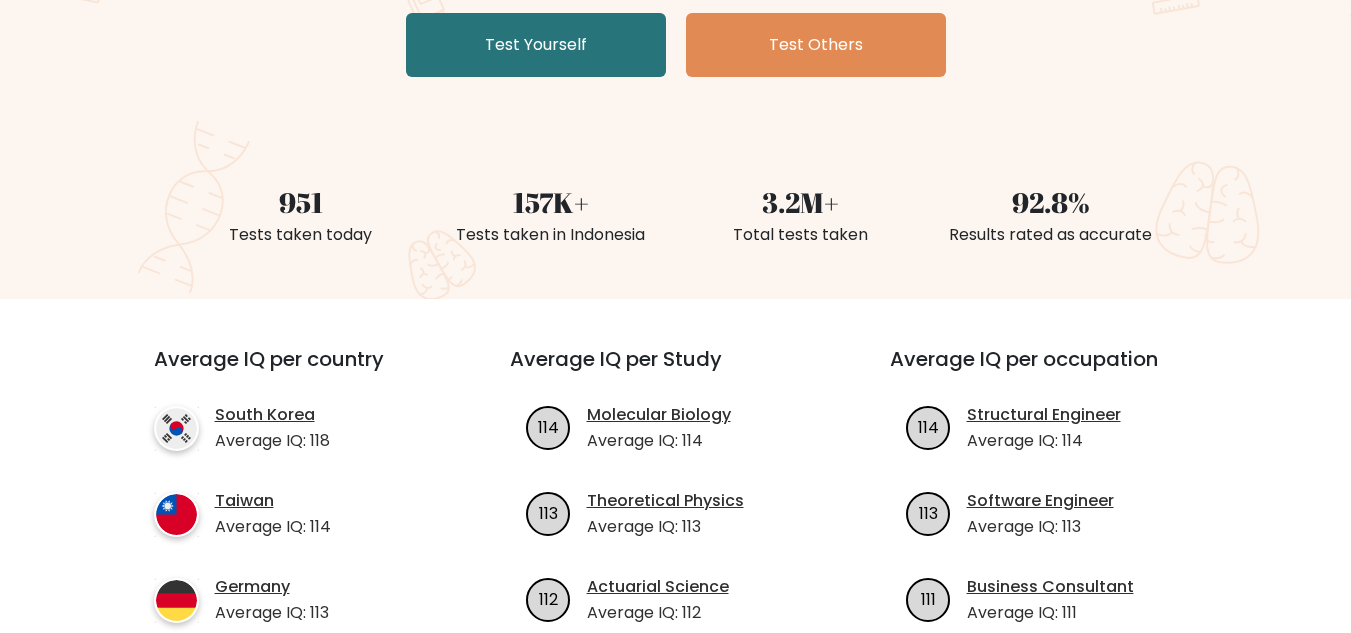 scroll, scrollTop: 600, scrollLeft: 0, axis: vertical 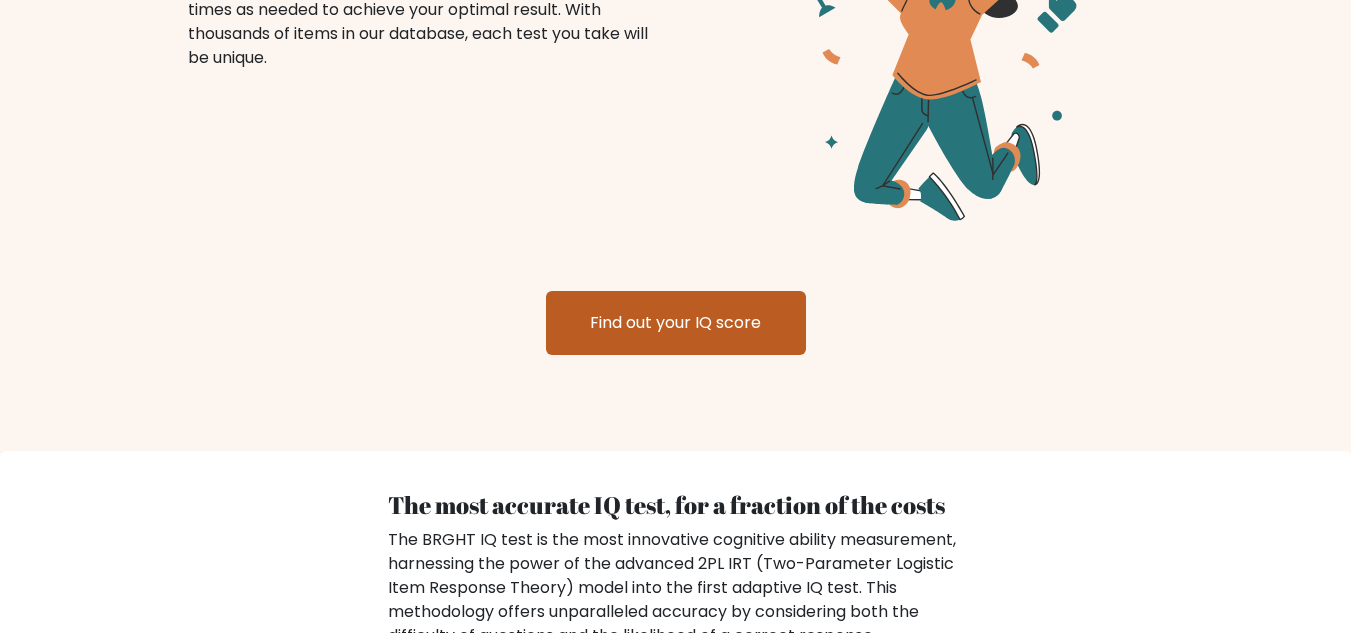 click on "Find out your IQ score" at bounding box center [676, 323] 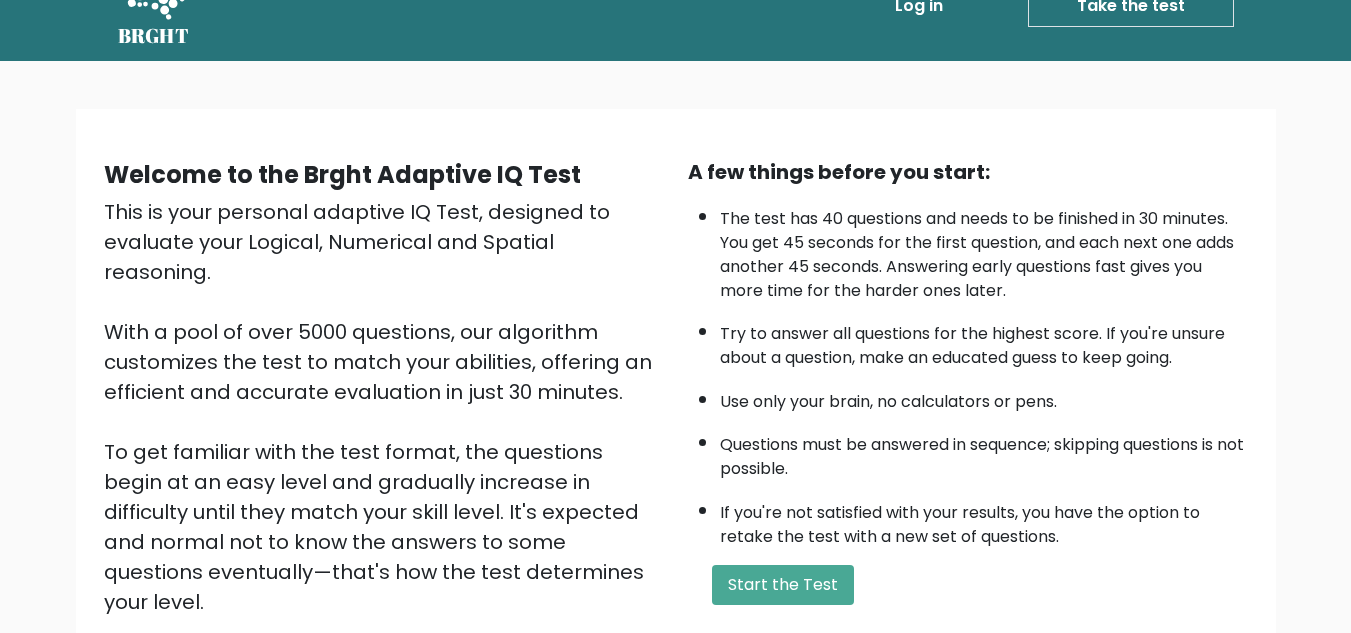scroll, scrollTop: 0, scrollLeft: 0, axis: both 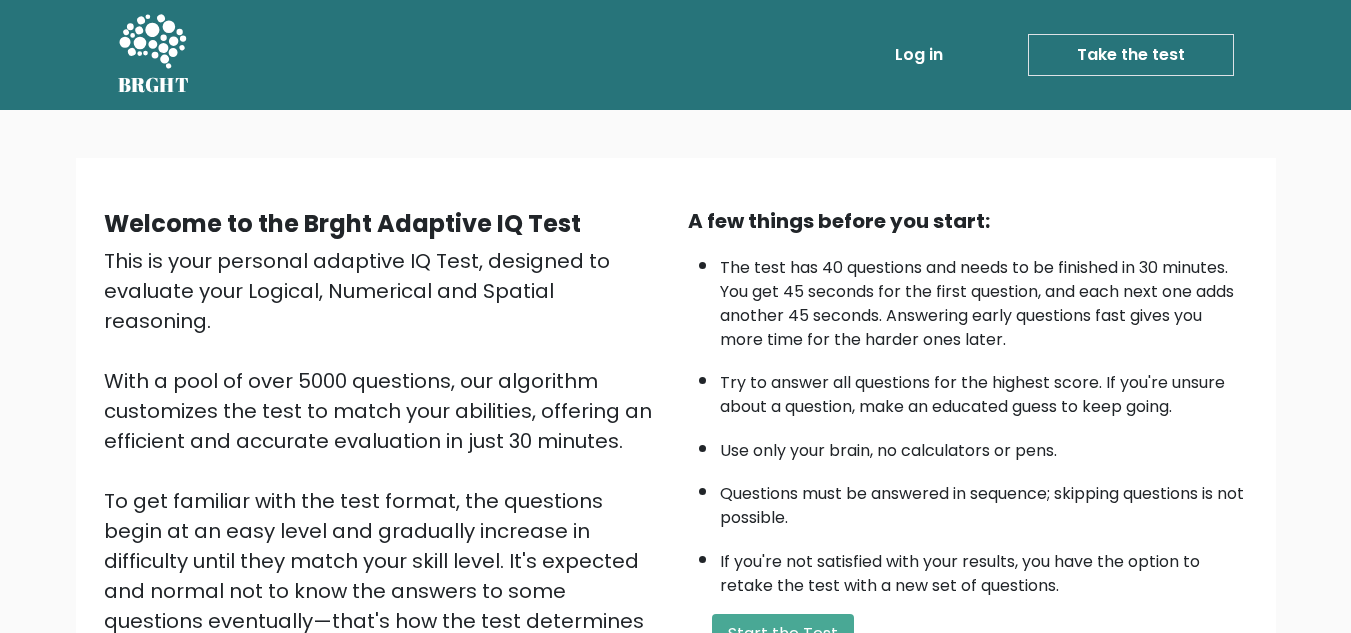 click on "Log in" at bounding box center [919, 55] 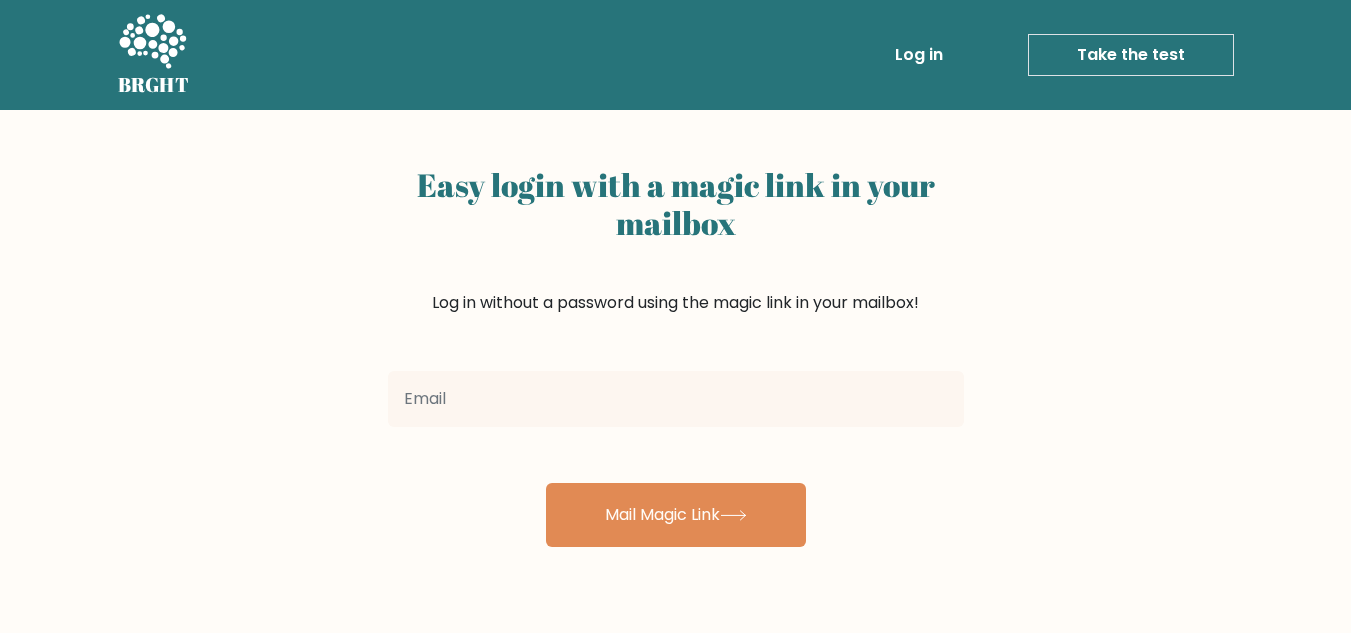 scroll, scrollTop: 0, scrollLeft: 0, axis: both 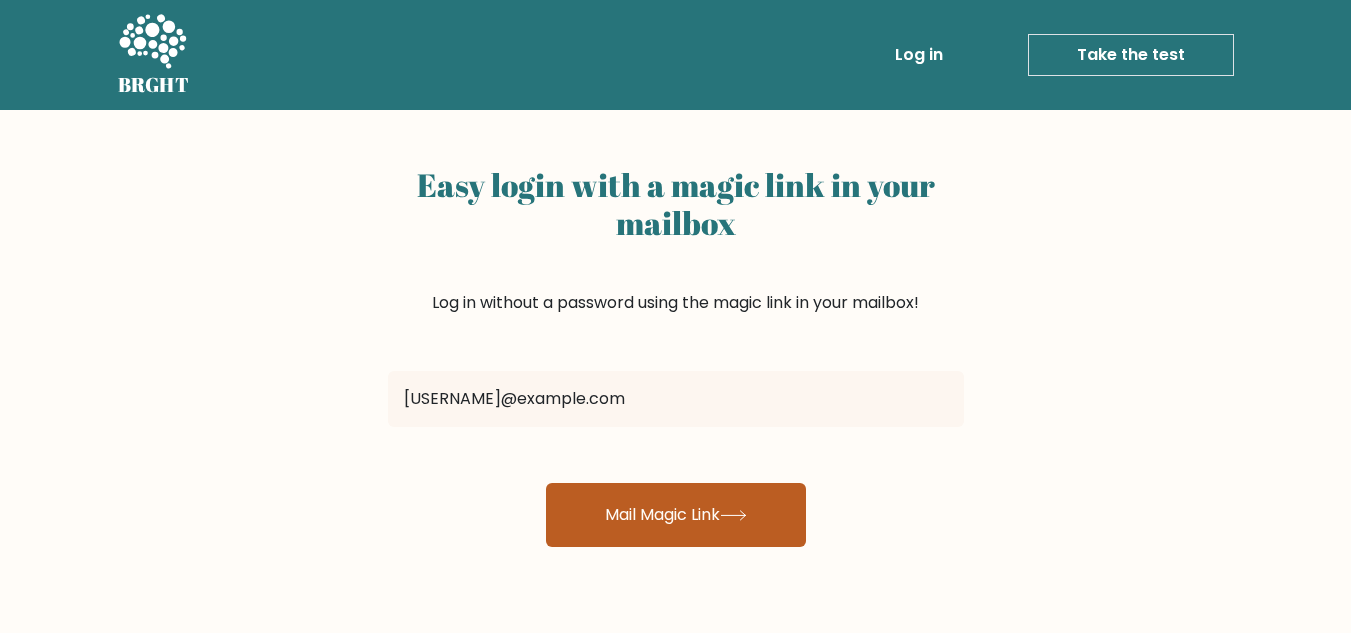 click on "Mail Magic Link" at bounding box center (676, 515) 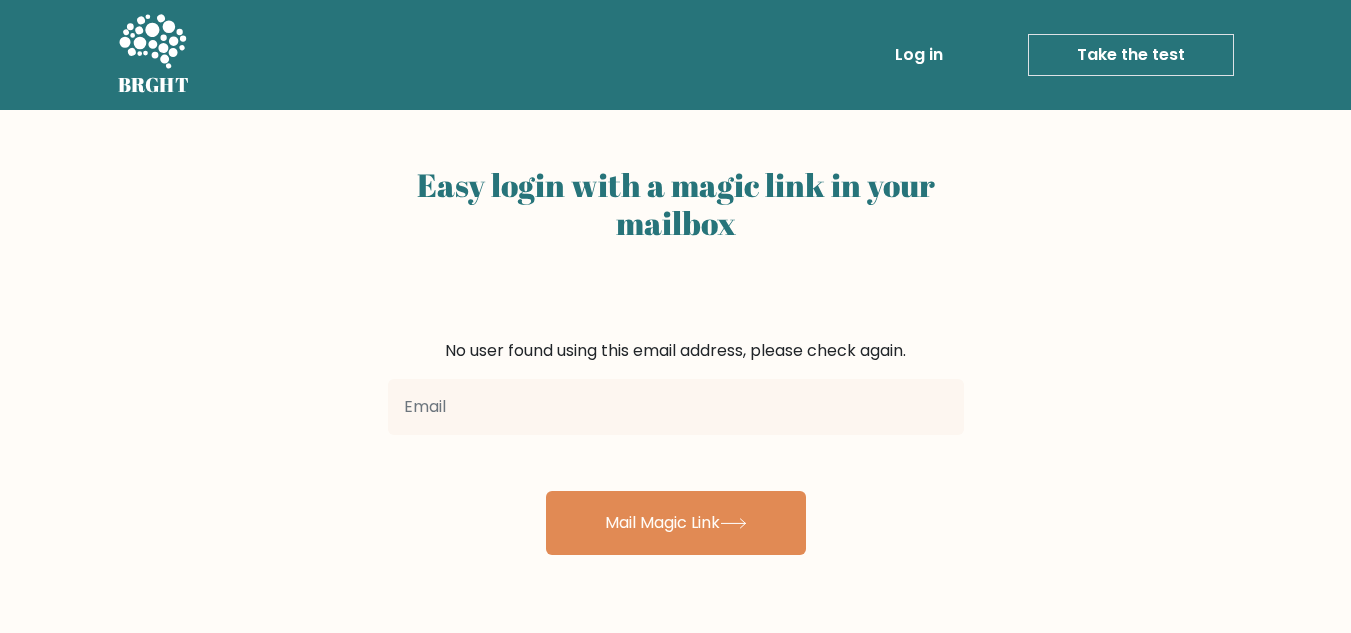scroll, scrollTop: 0, scrollLeft: 0, axis: both 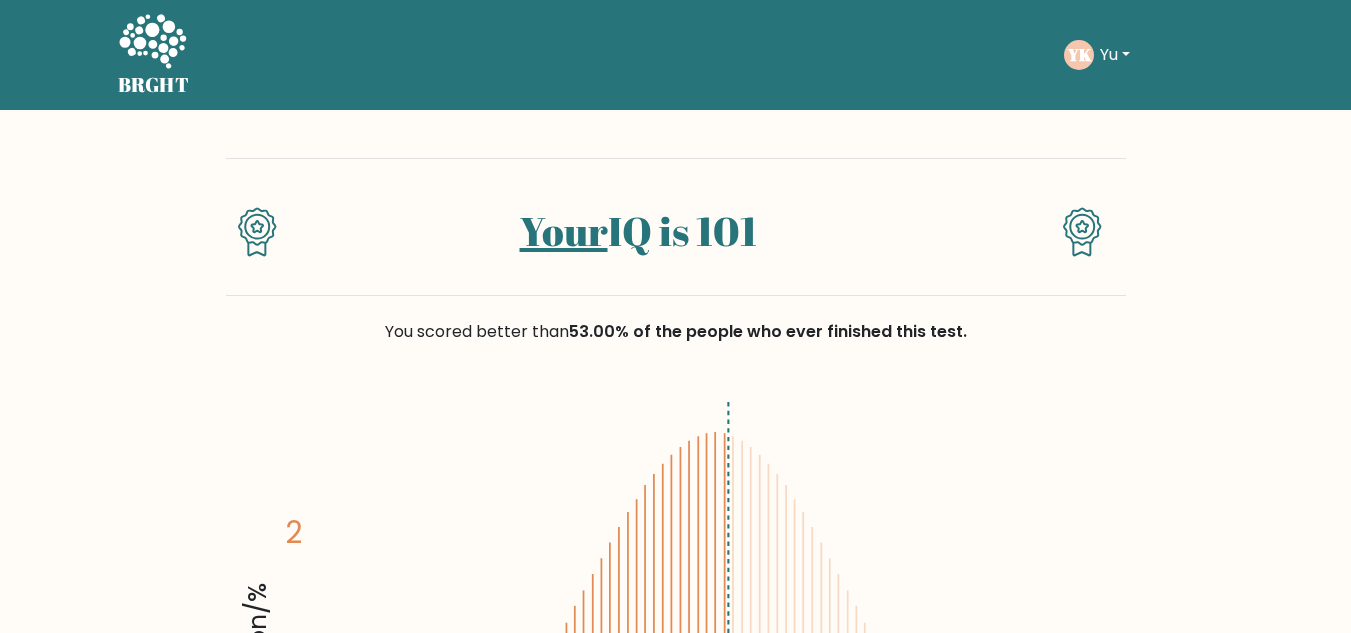 click on "Yu" at bounding box center (1115, 55) 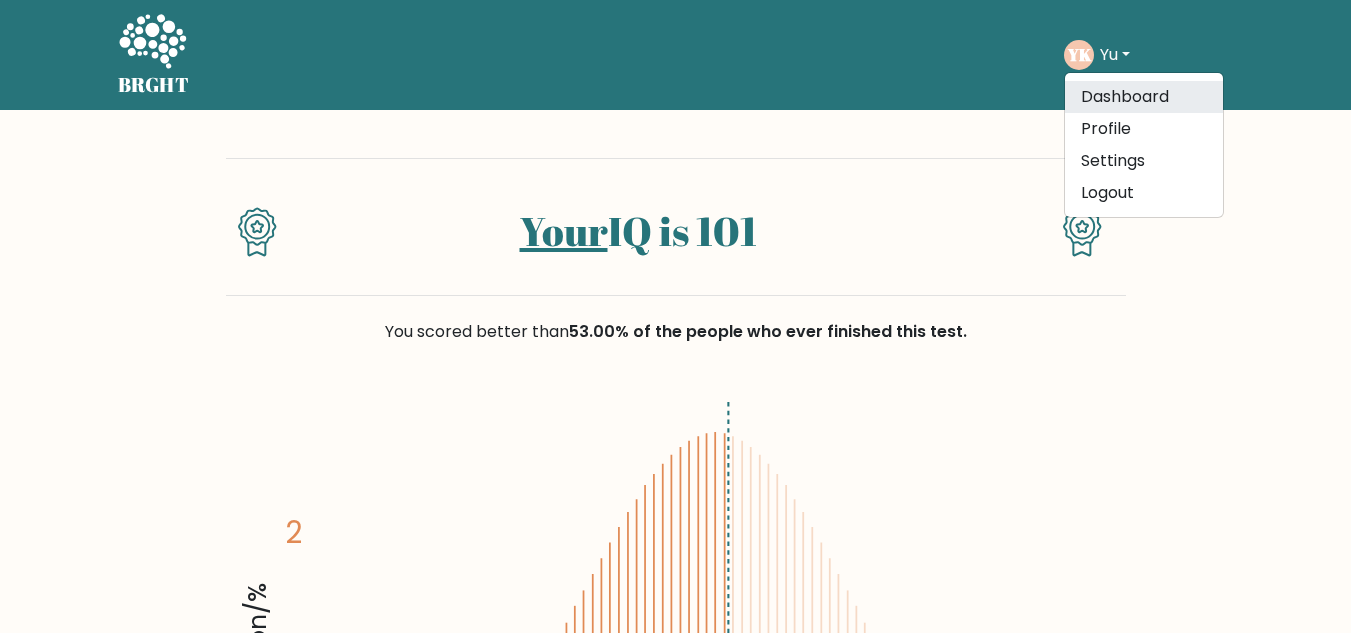 click on "Dashboard" at bounding box center [1144, 97] 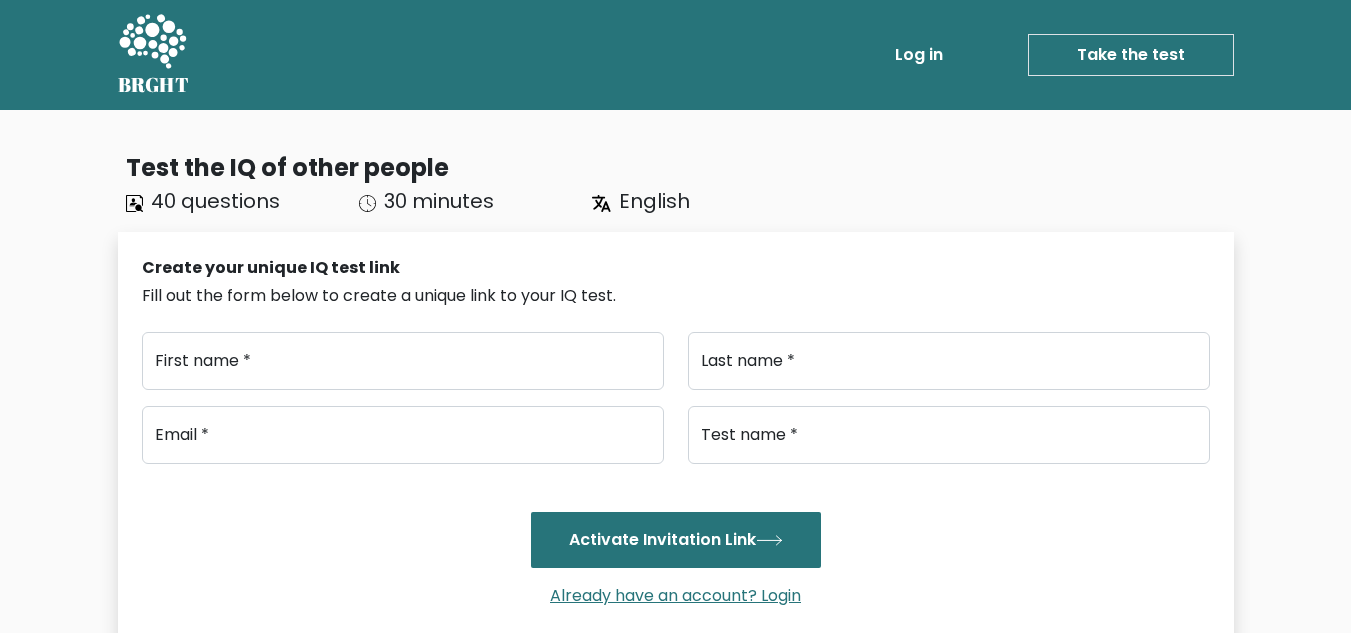 scroll, scrollTop: 0, scrollLeft: 0, axis: both 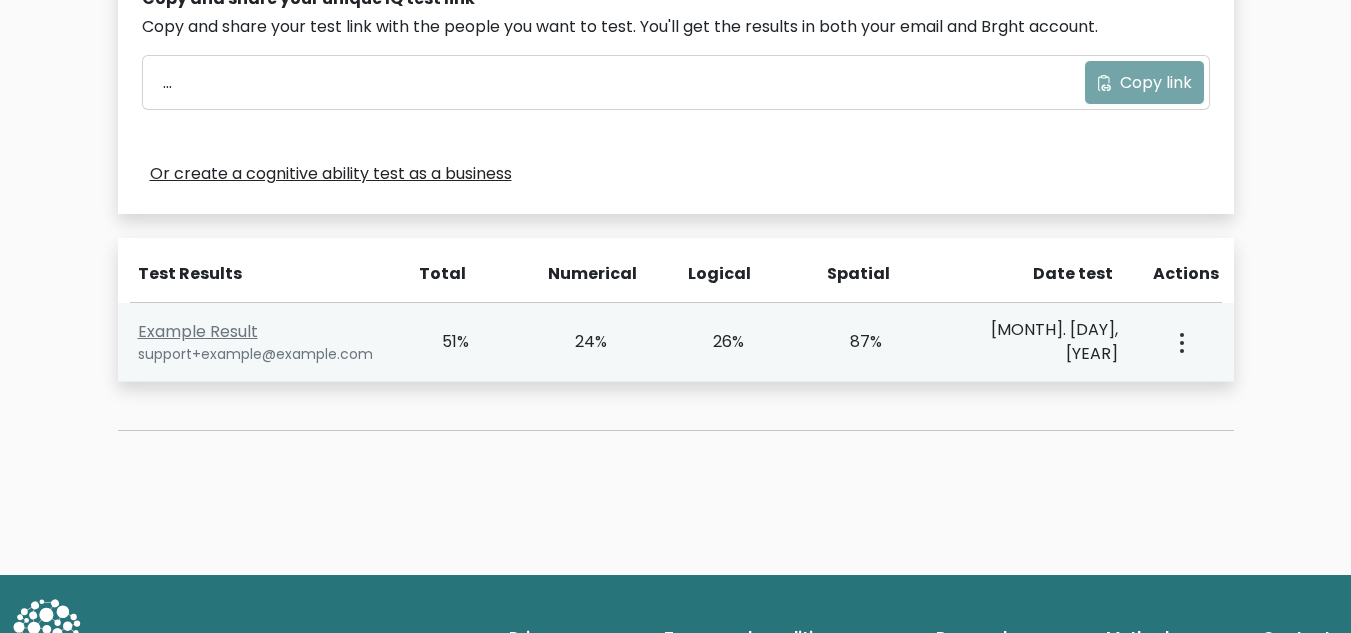click at bounding box center (1180, 342) 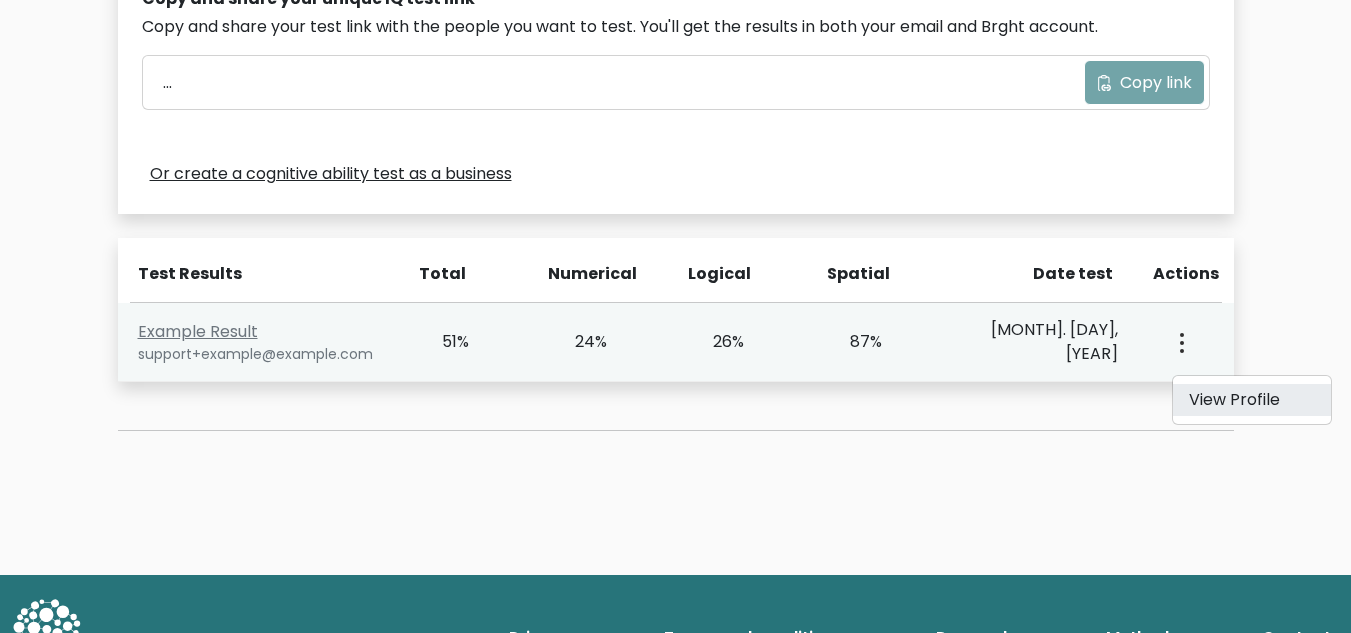 click on "View Profile" at bounding box center (1252, 400) 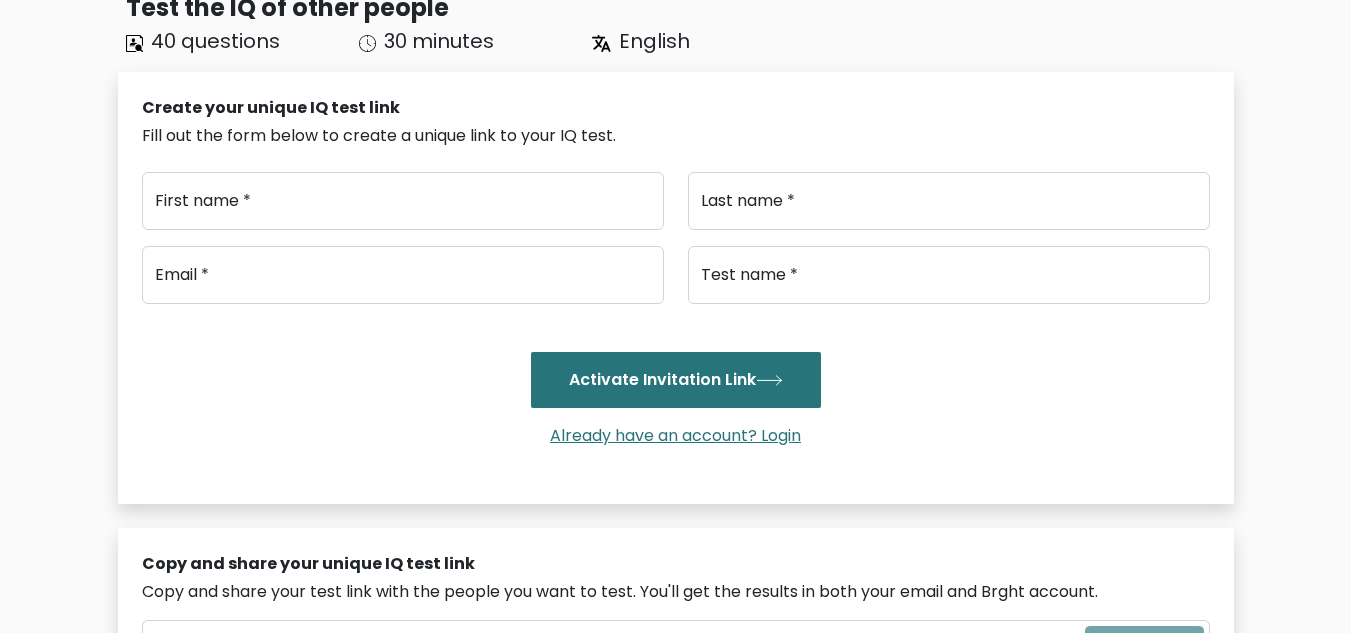 scroll, scrollTop: 31, scrollLeft: 0, axis: vertical 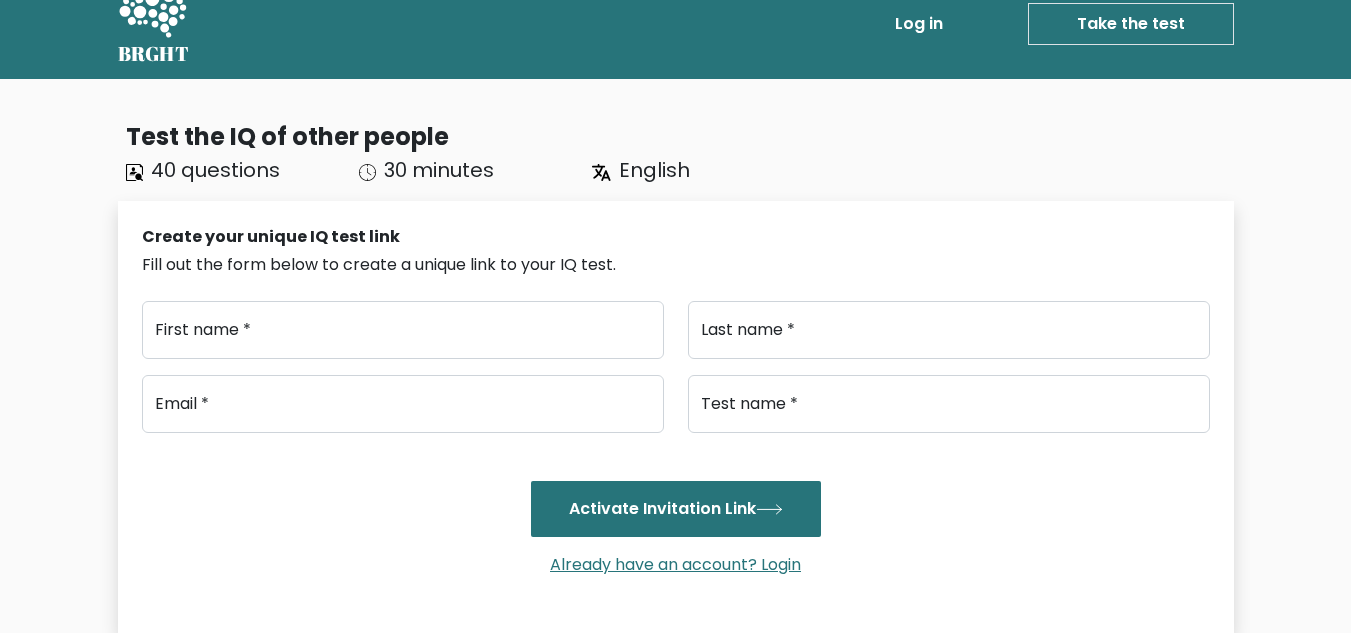 click on "Take the test" at bounding box center (1131, 24) 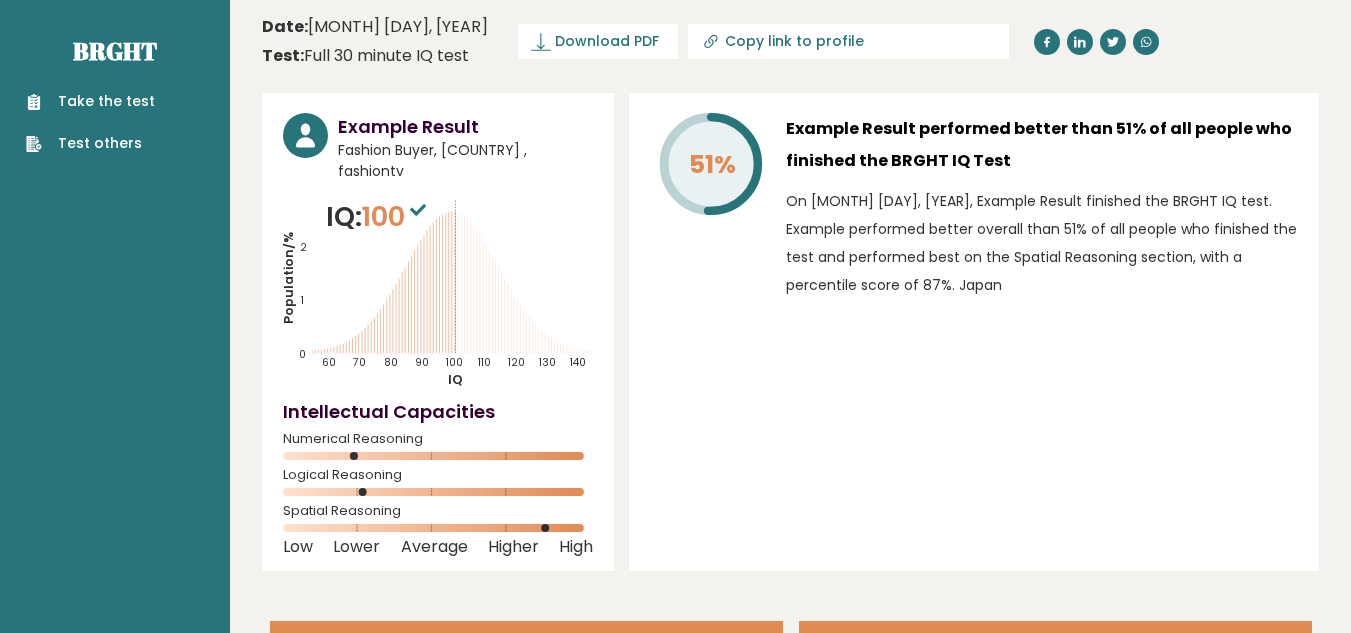 scroll, scrollTop: 0, scrollLeft: 0, axis: both 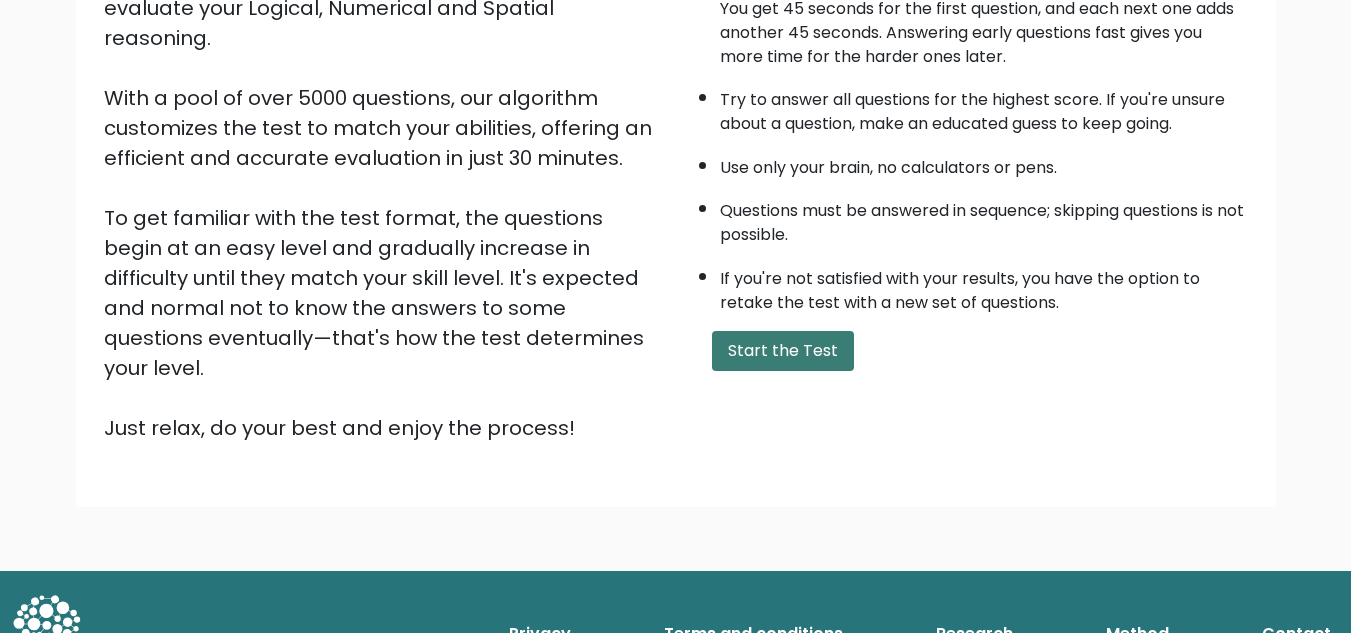 click on "Start the Test" at bounding box center [783, 351] 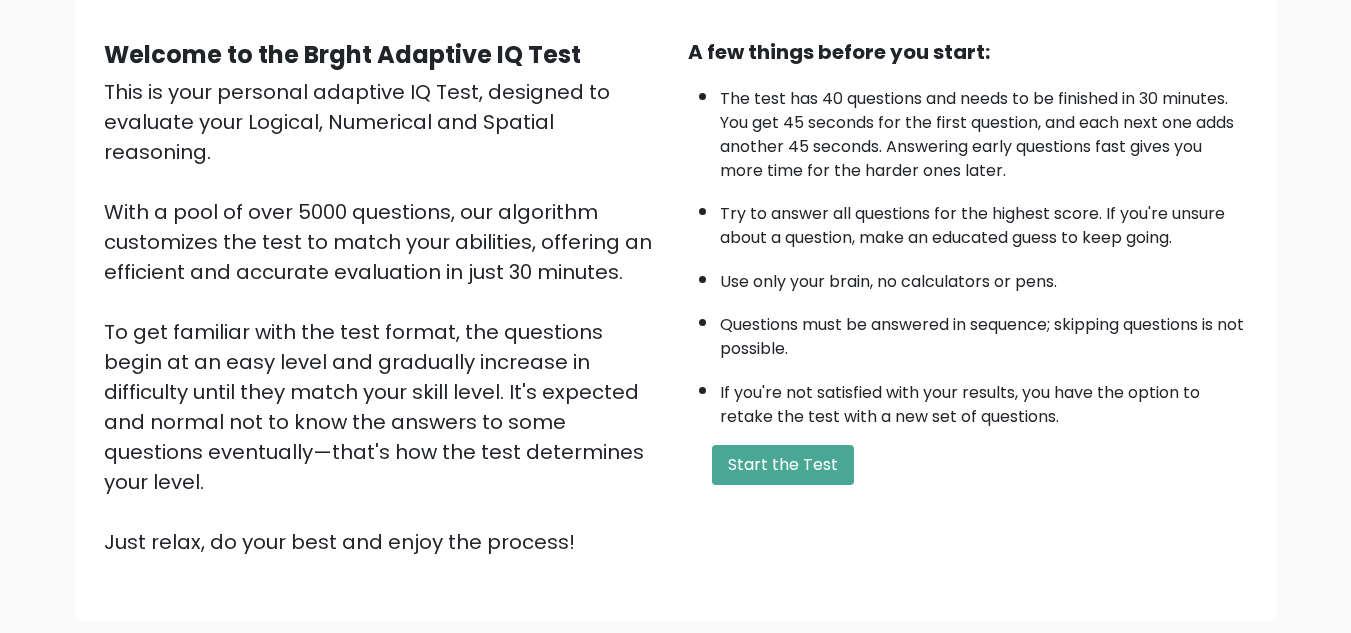 scroll, scrollTop: 0, scrollLeft: 0, axis: both 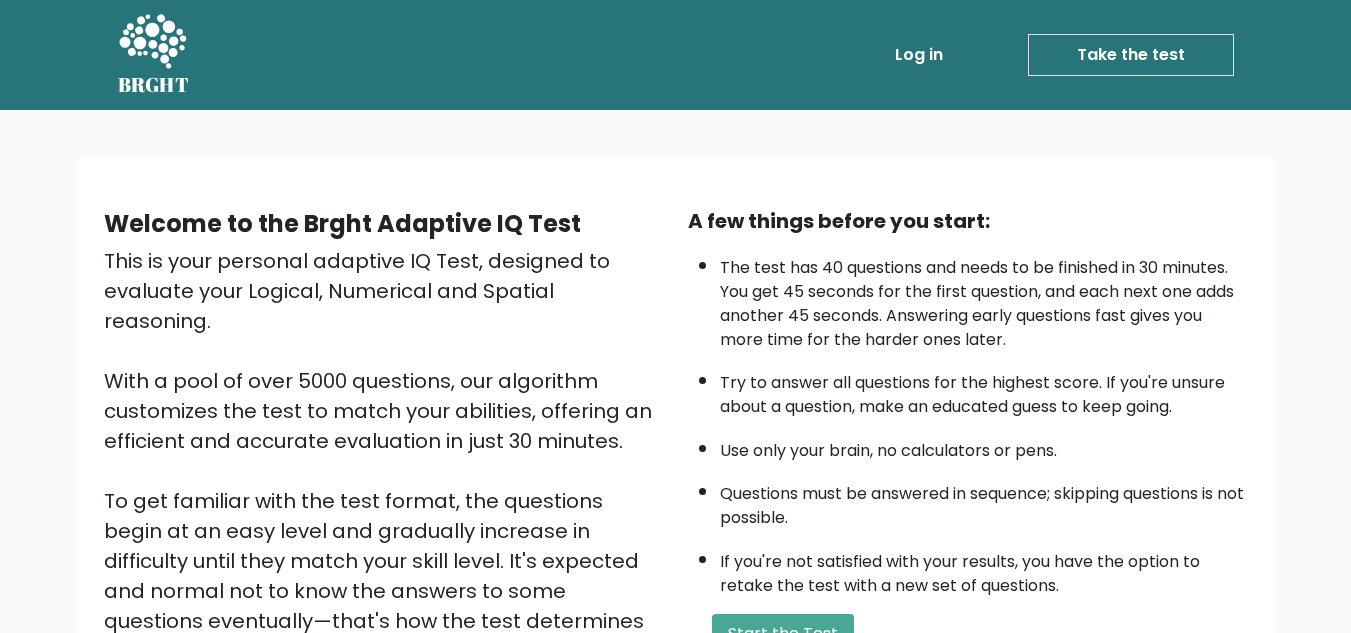click on "Log in" at bounding box center [919, 55] 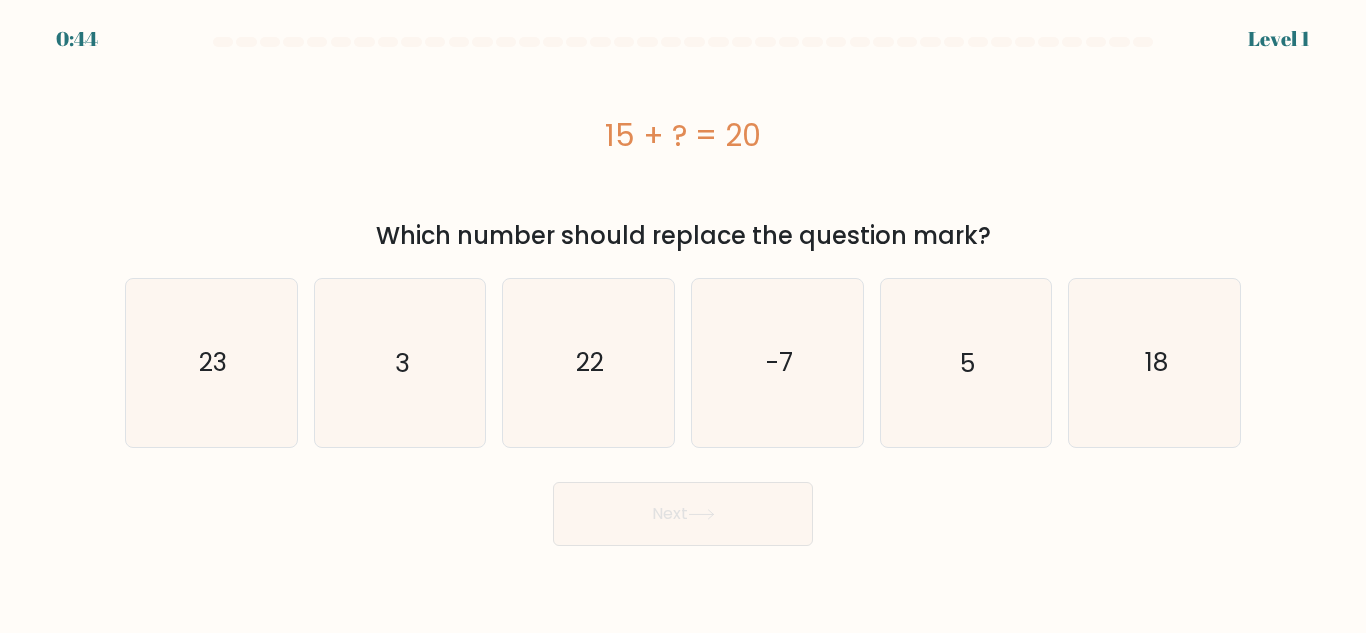 scroll, scrollTop: 0, scrollLeft: 0, axis: both 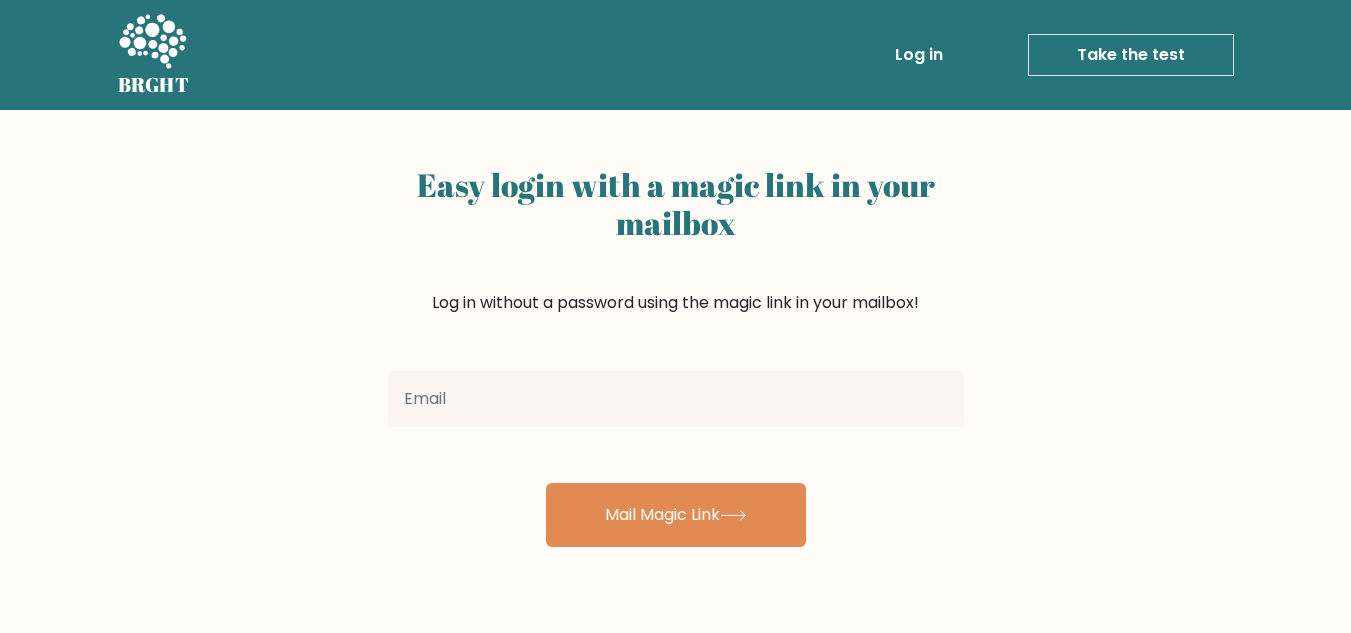 click at bounding box center [676, 399] 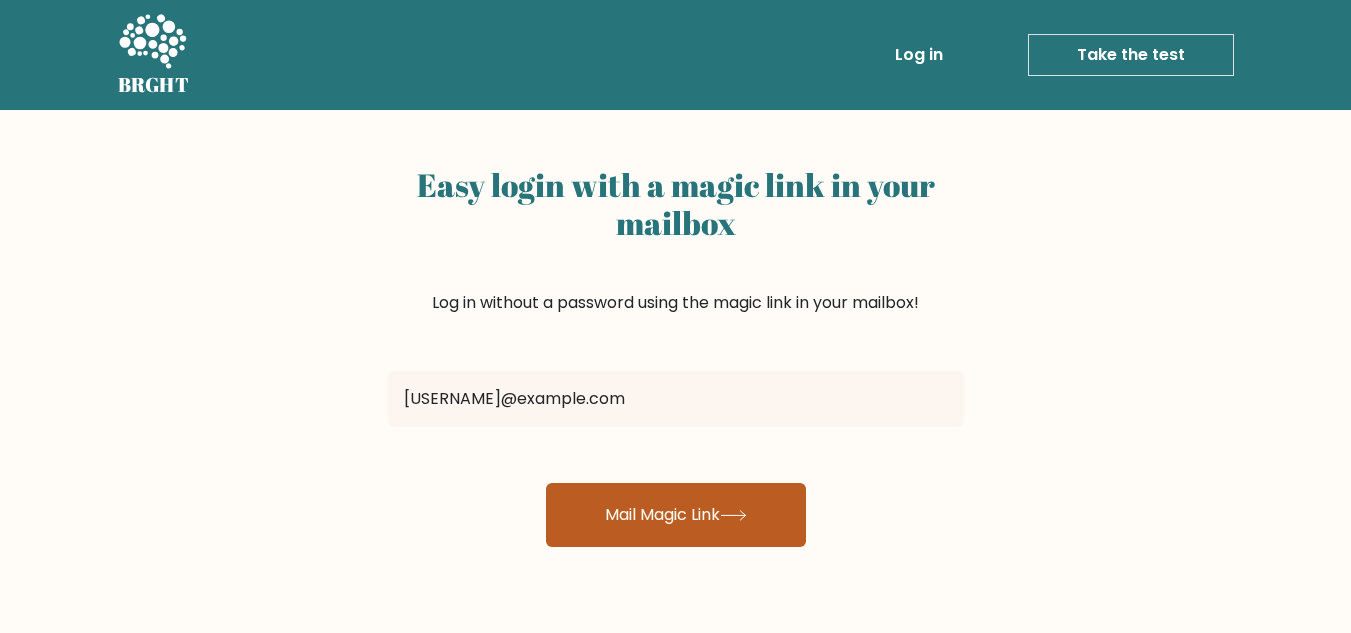 click on "Mail Magic Link" at bounding box center (676, 515) 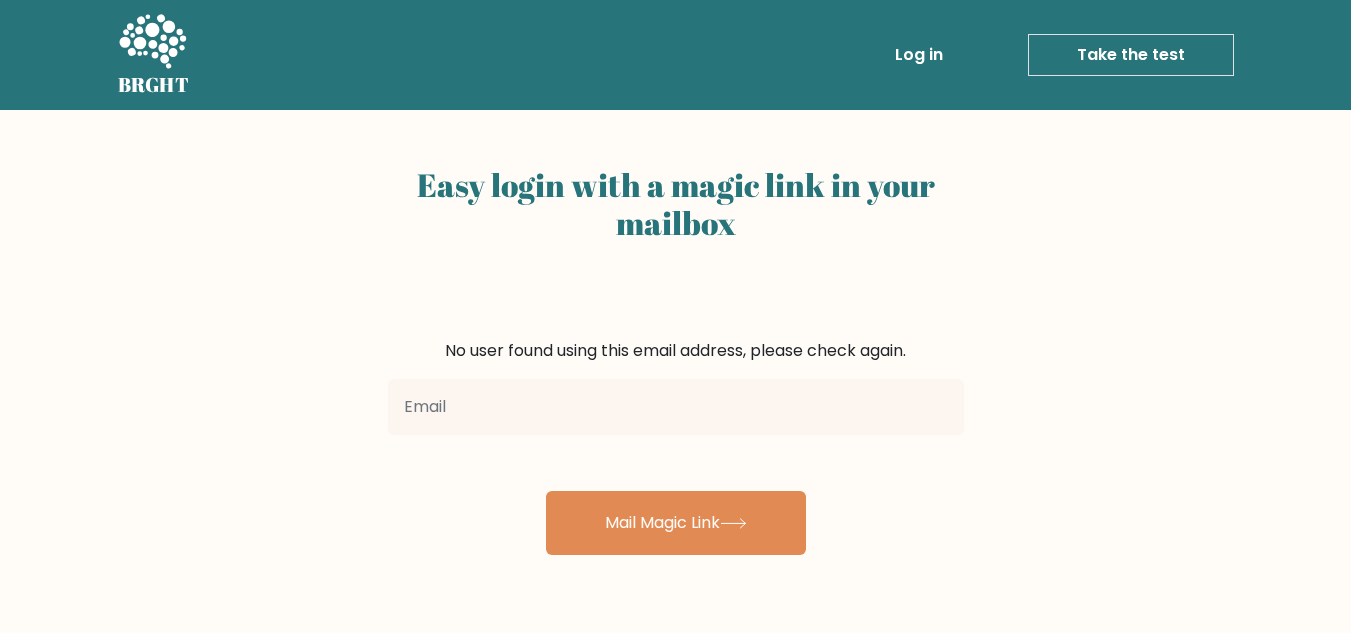 scroll, scrollTop: 0, scrollLeft: 0, axis: both 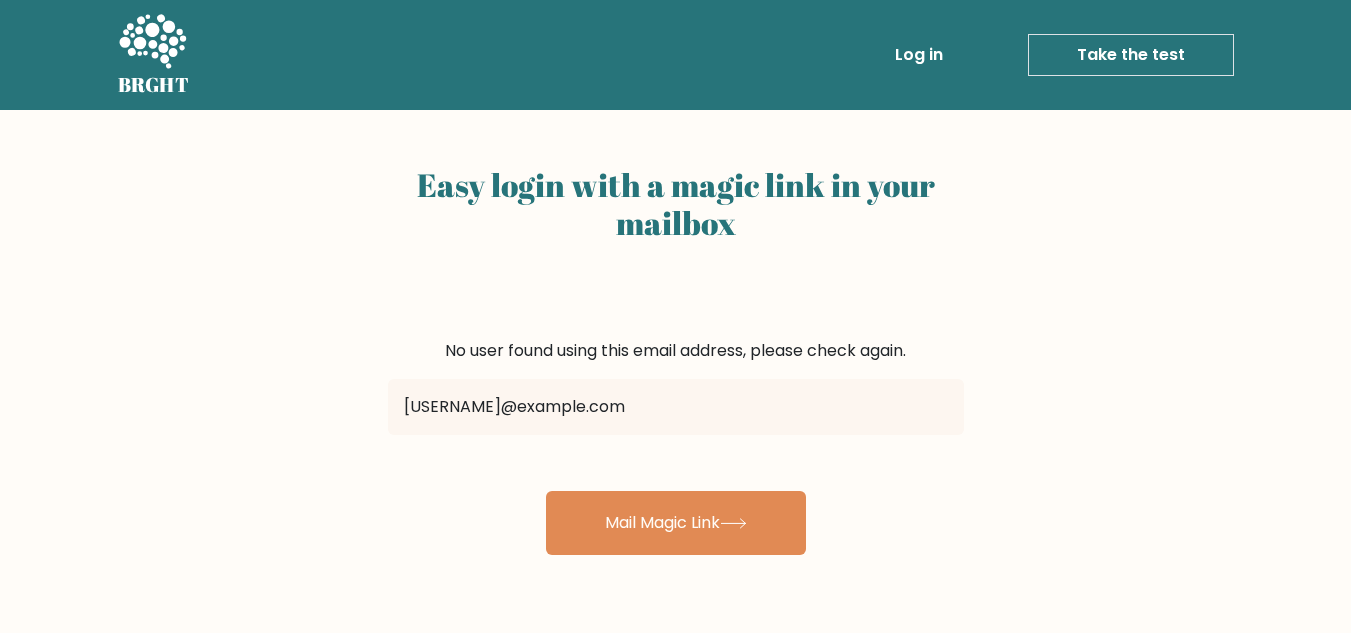 click on "Take the test" at bounding box center [1131, 55] 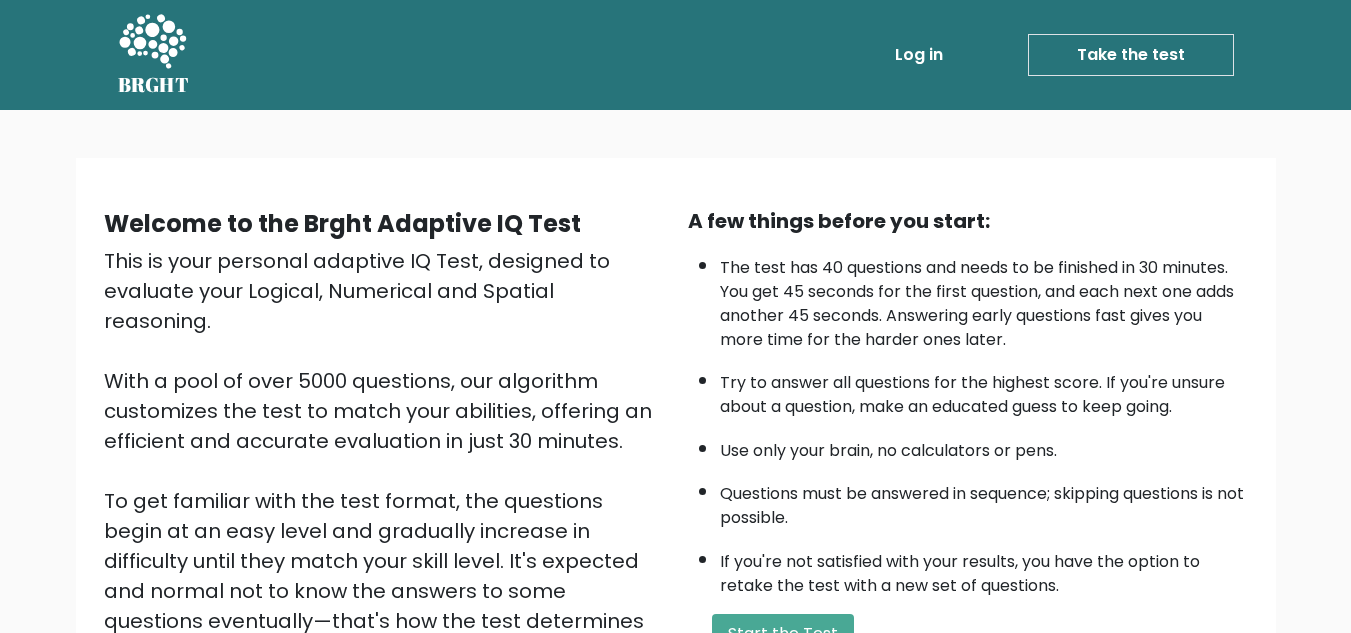 scroll, scrollTop: 0, scrollLeft: 0, axis: both 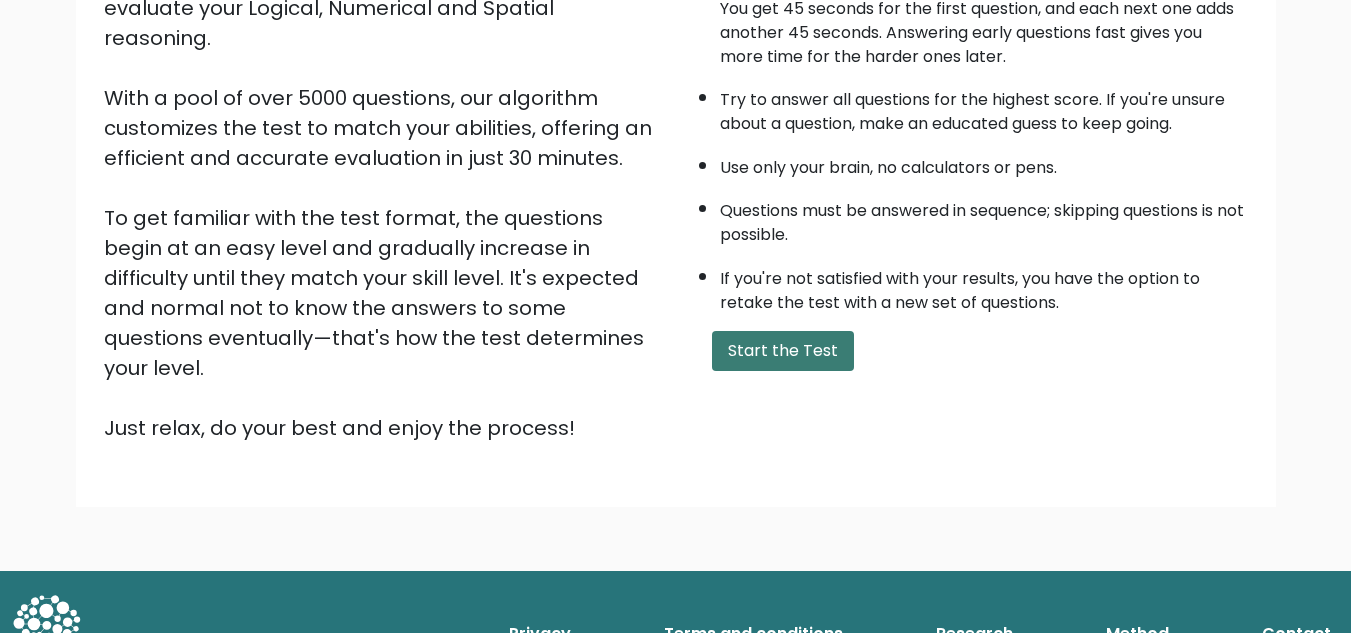 click on "Start the Test" at bounding box center (783, 351) 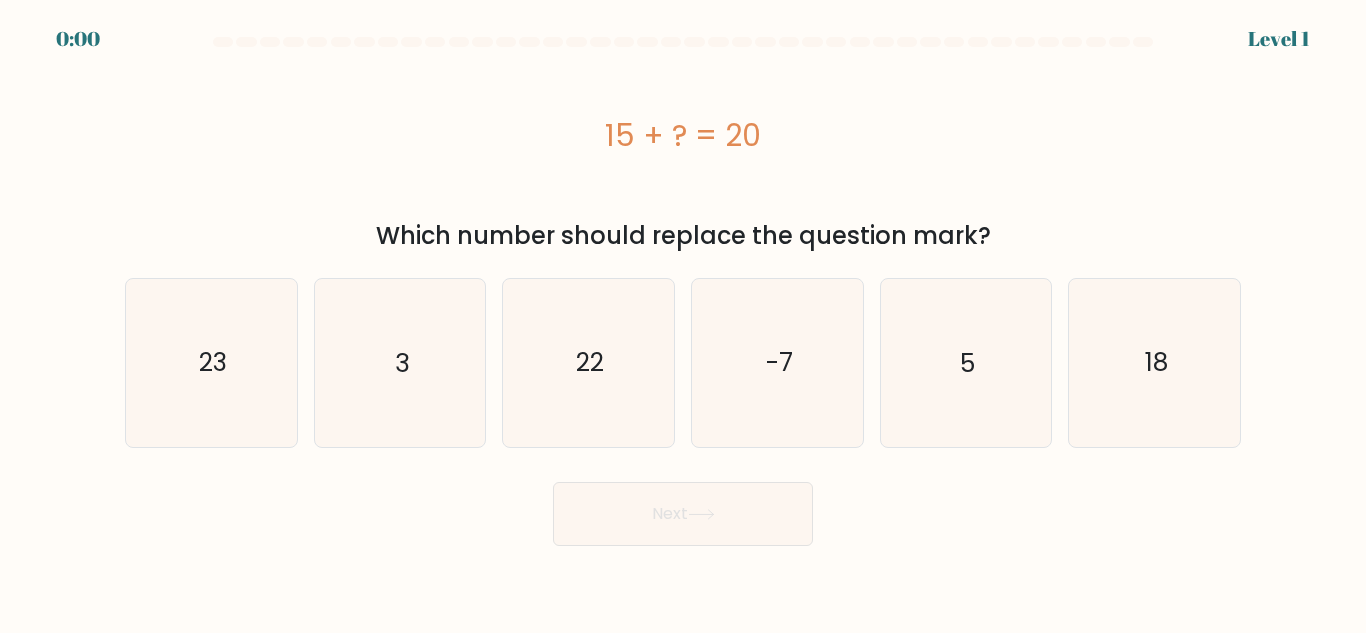 scroll, scrollTop: 0, scrollLeft: 0, axis: both 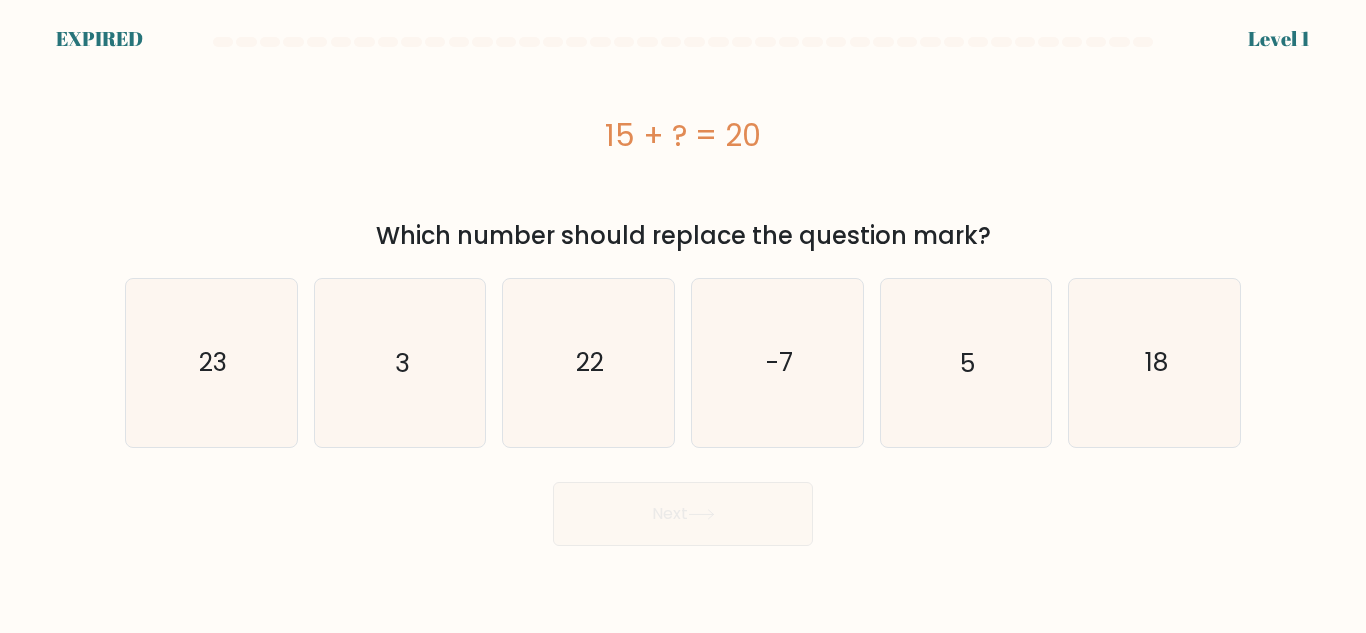 click on "-7" 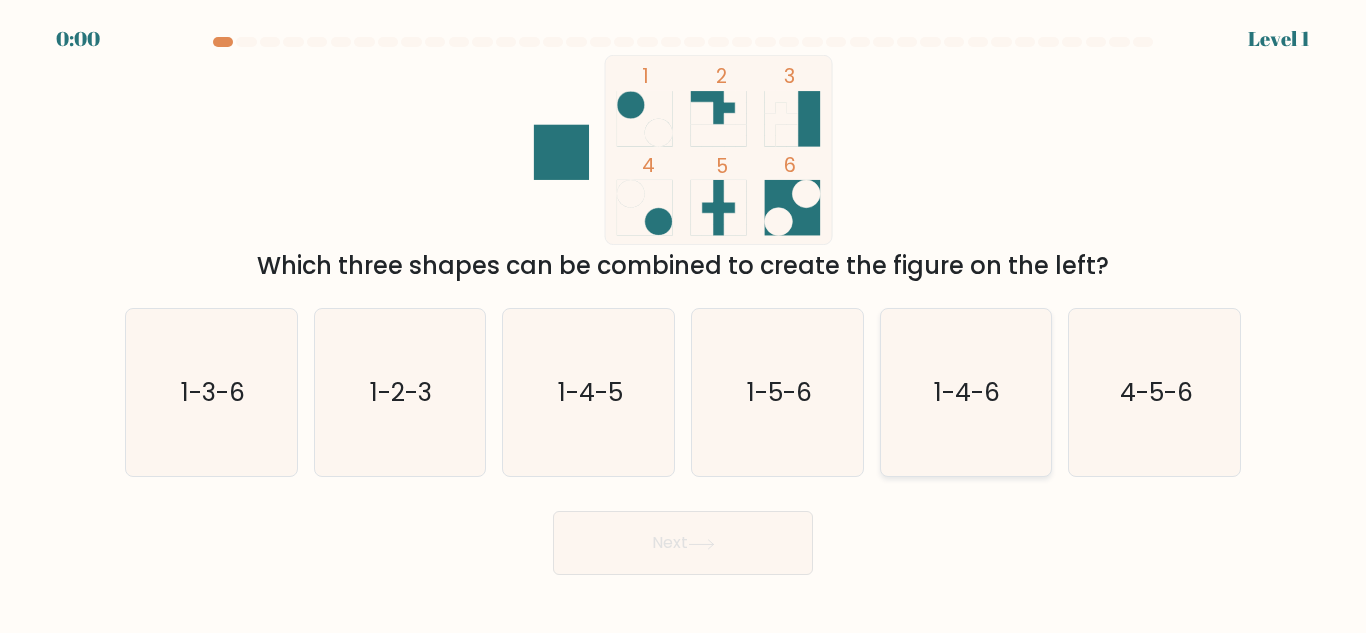 scroll, scrollTop: 0, scrollLeft: 0, axis: both 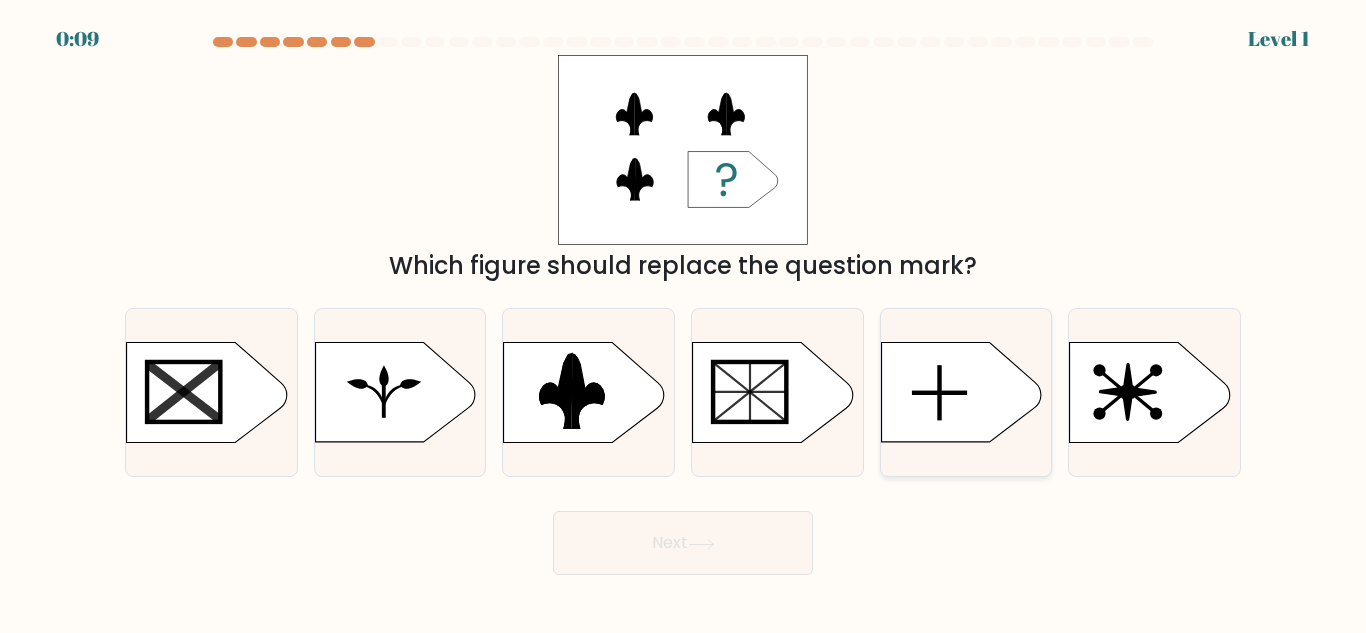 click 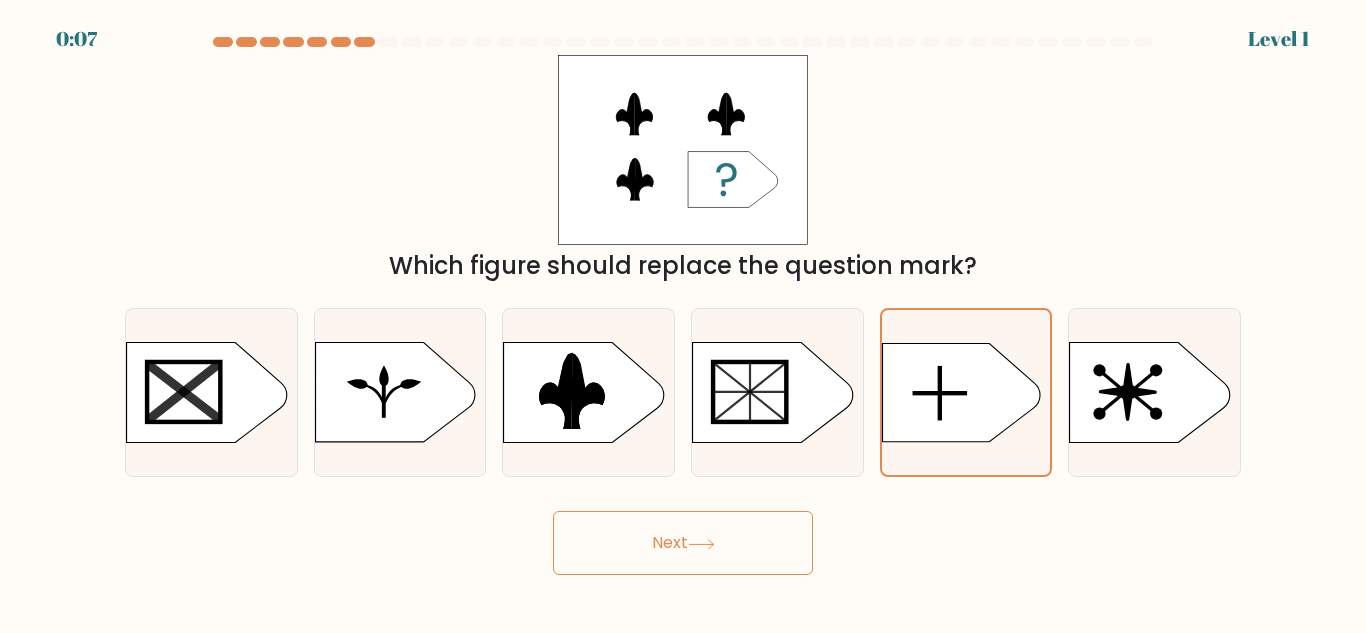 click on "Next" at bounding box center [683, 543] 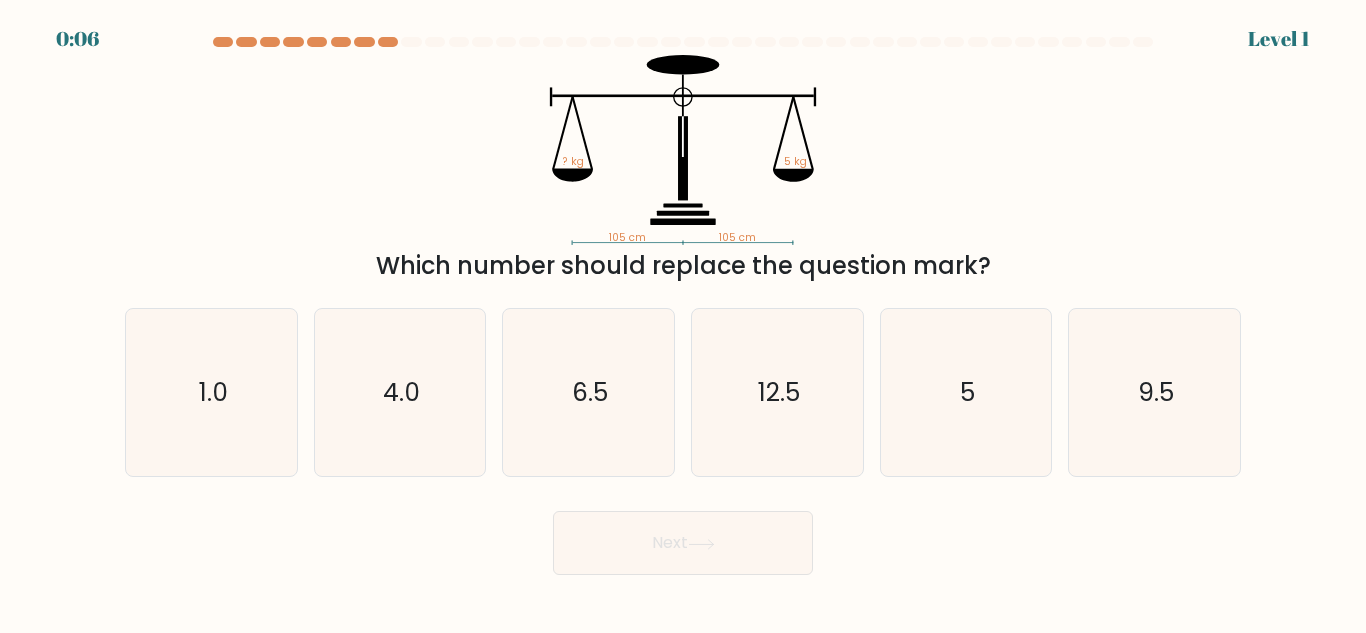 click on "Next" at bounding box center (683, 543) 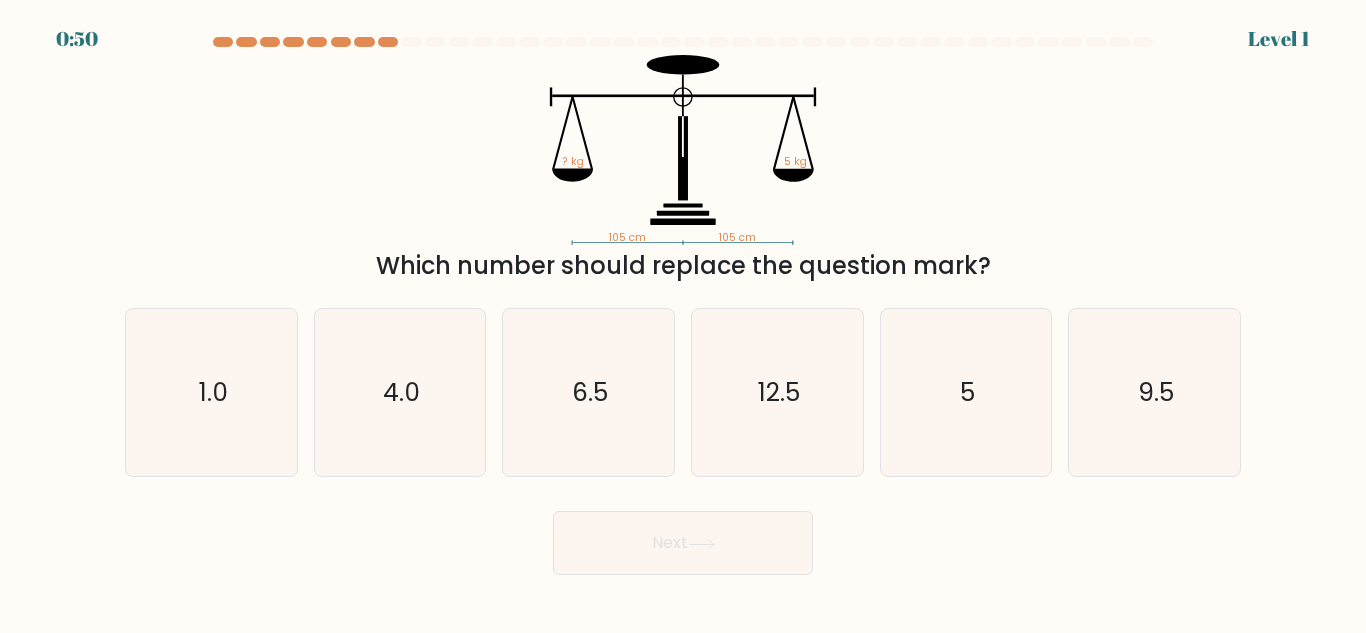 click on "Next" at bounding box center [683, 543] 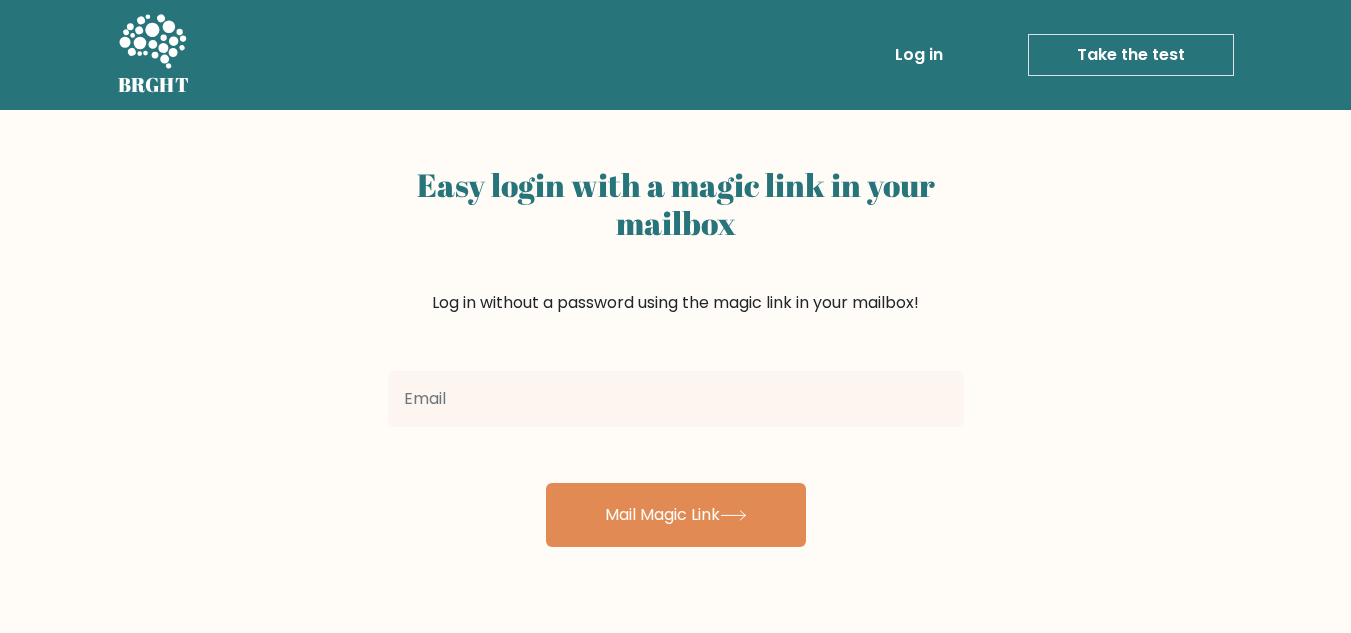scroll, scrollTop: 0, scrollLeft: 0, axis: both 